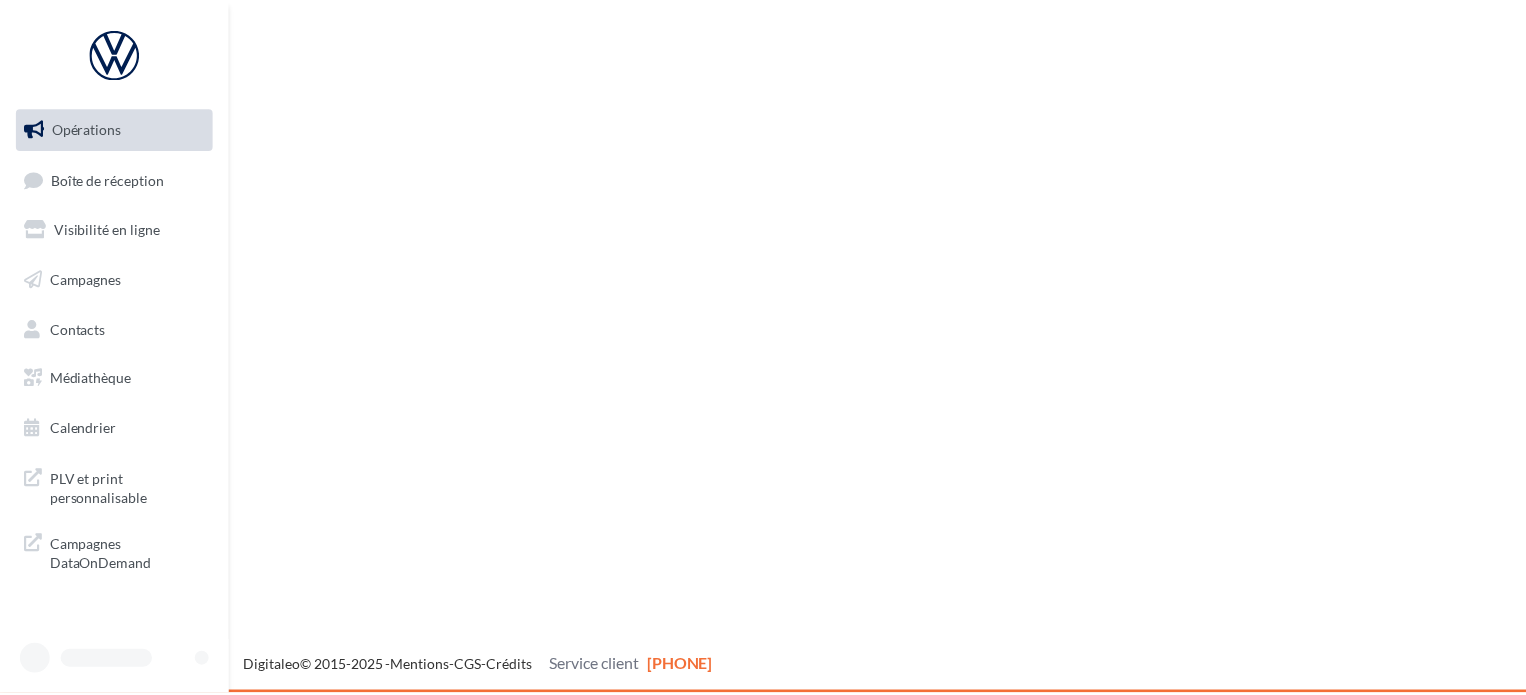 scroll, scrollTop: 0, scrollLeft: 0, axis: both 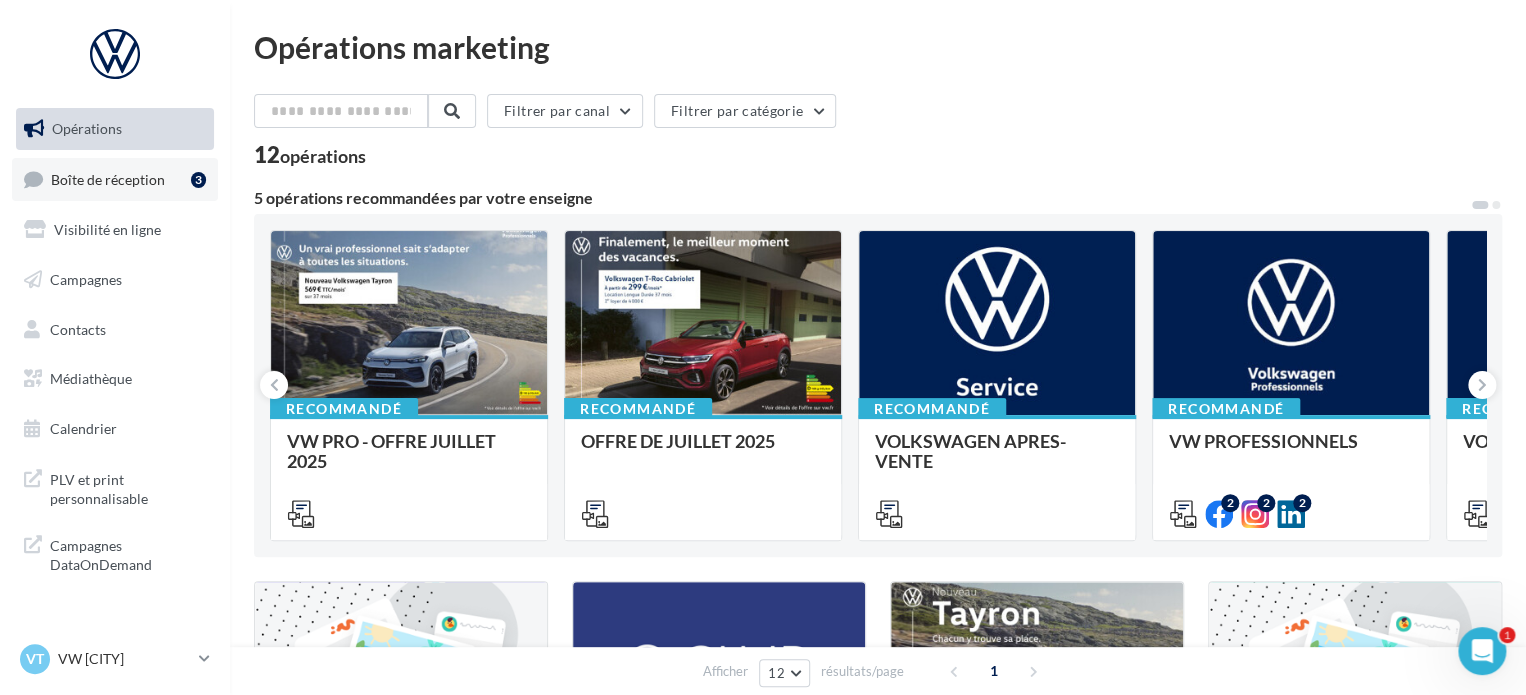 click on "Boîte de réception
3" at bounding box center [115, 179] 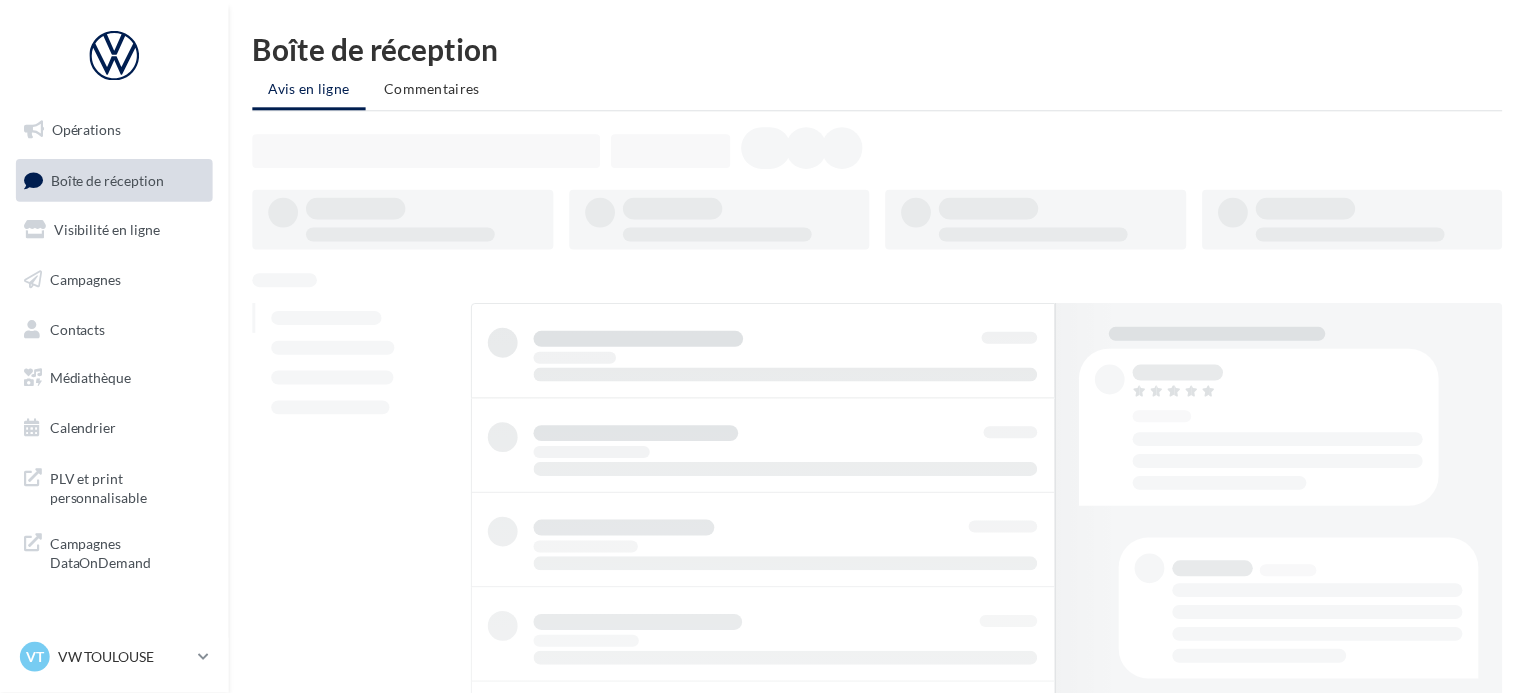 scroll, scrollTop: 0, scrollLeft: 0, axis: both 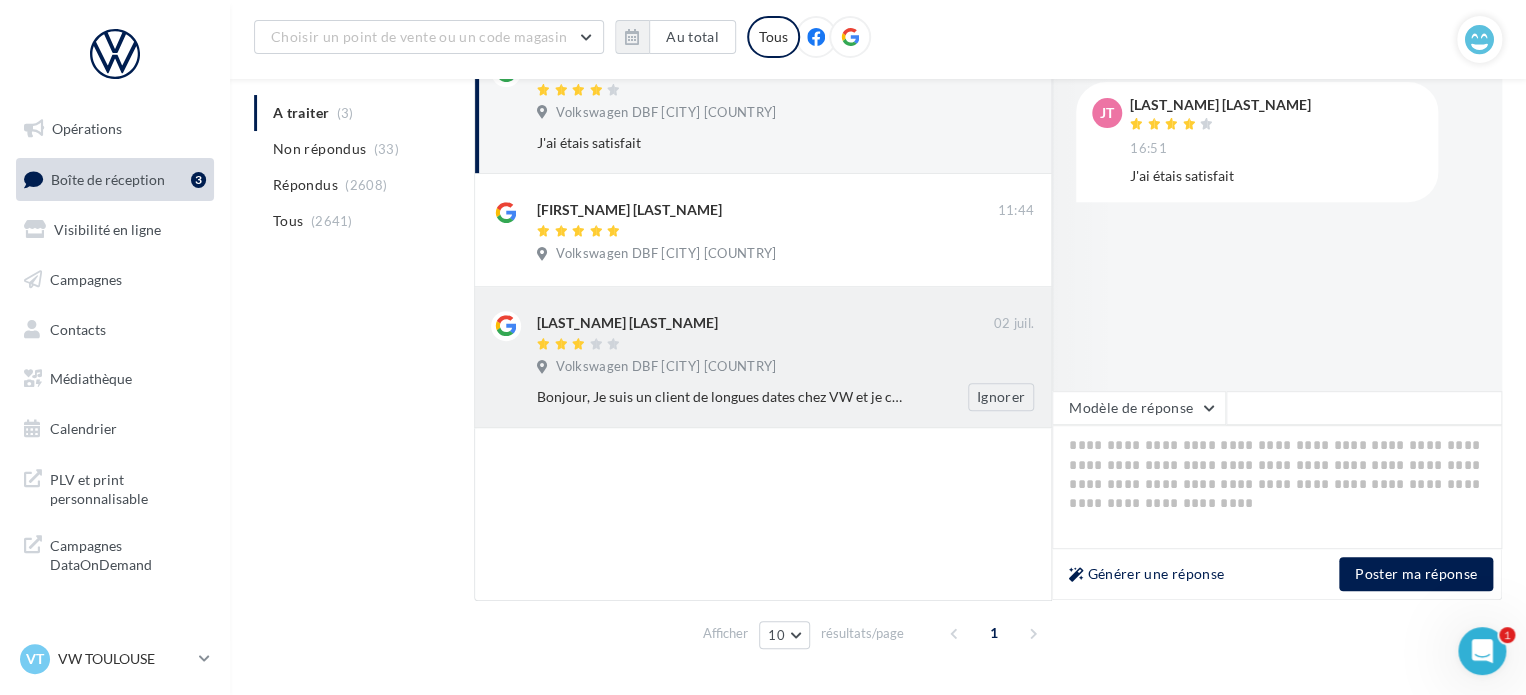 click at bounding box center [720, 397] 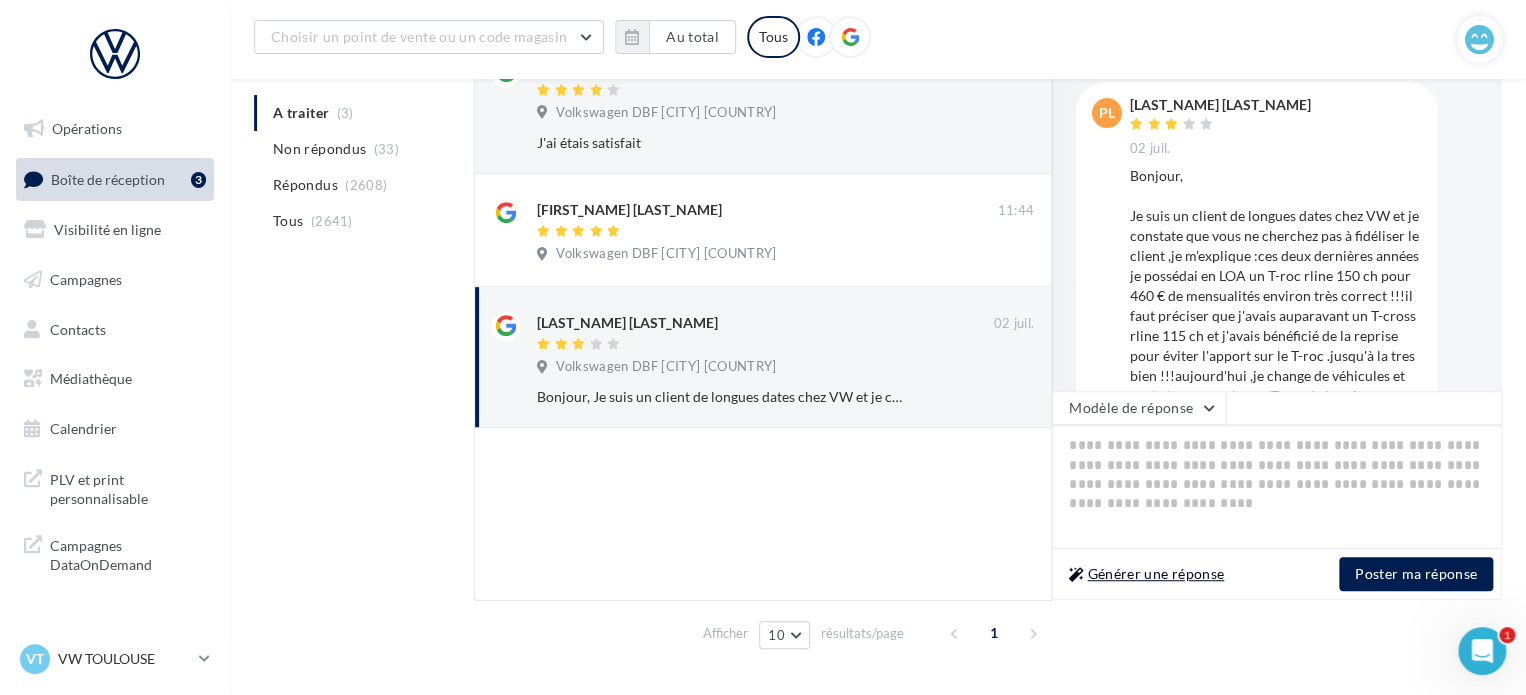 click on "Générer une réponse" at bounding box center [1146, 574] 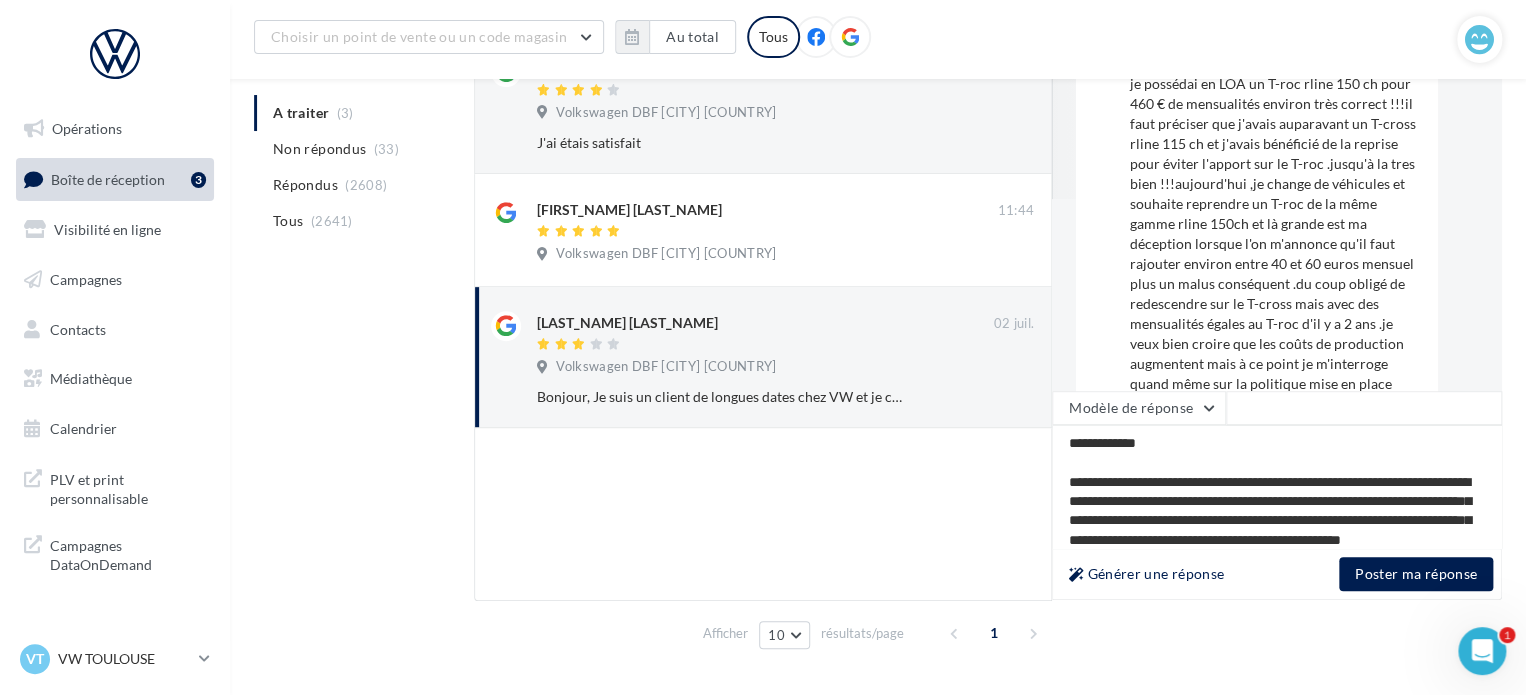 scroll, scrollTop: 268, scrollLeft: 0, axis: vertical 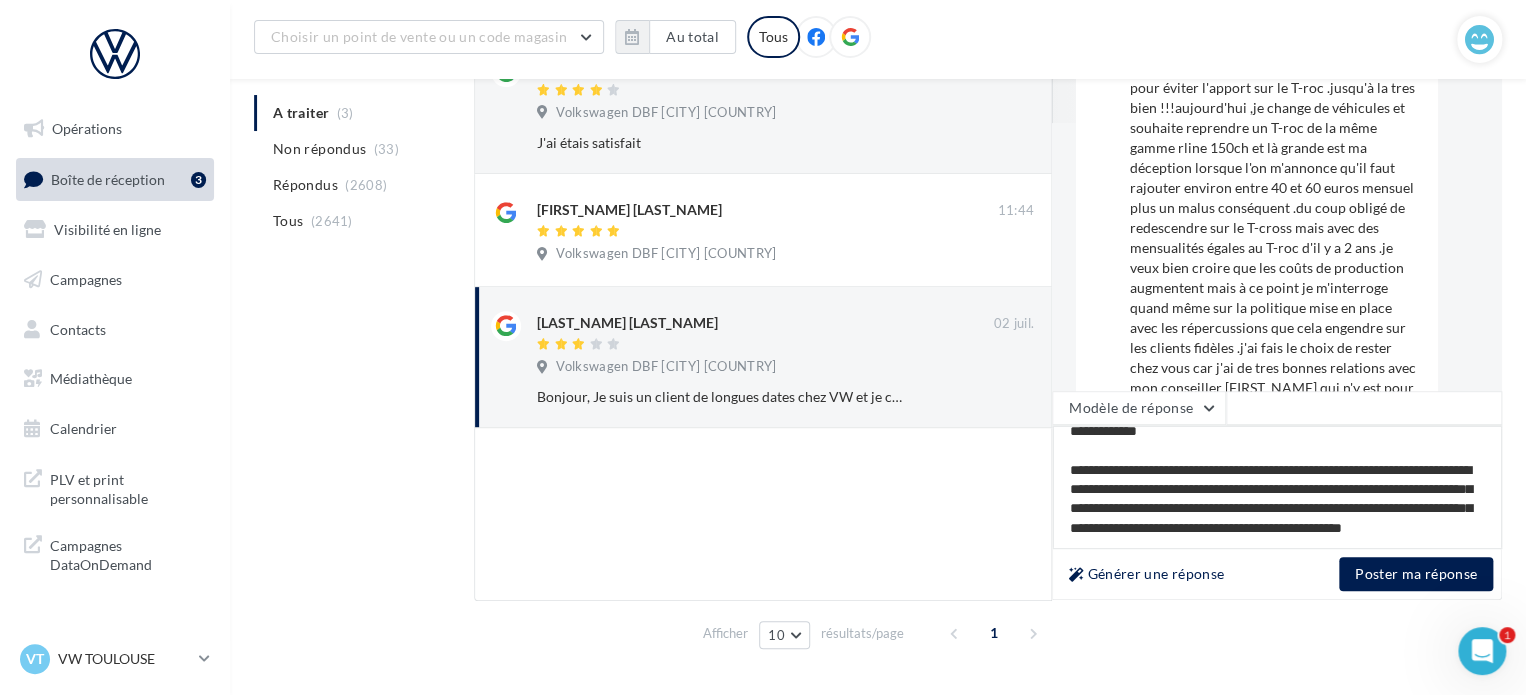 drag, startPoint x: 1392, startPoint y: 486, endPoint x: 1307, endPoint y: 485, distance: 85.00588 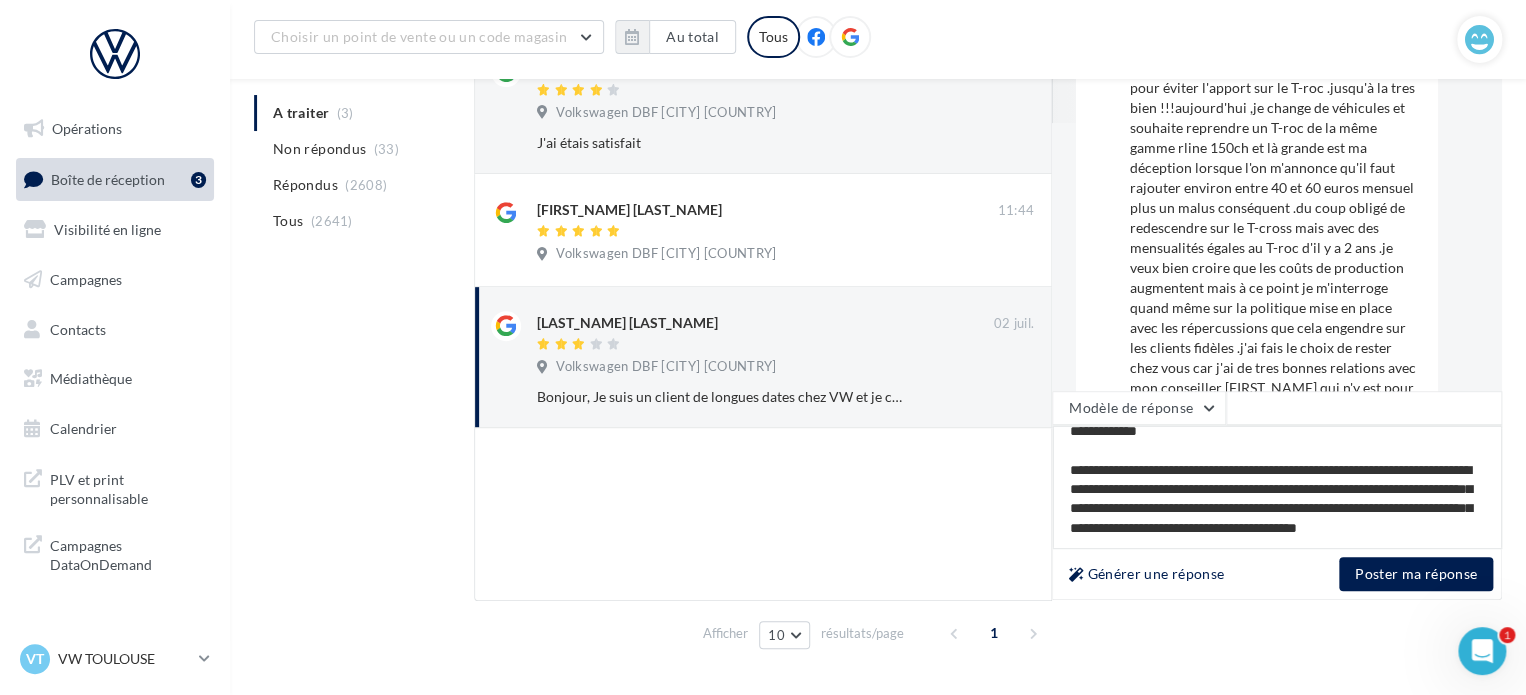 click on "**********" at bounding box center [1277, 487] 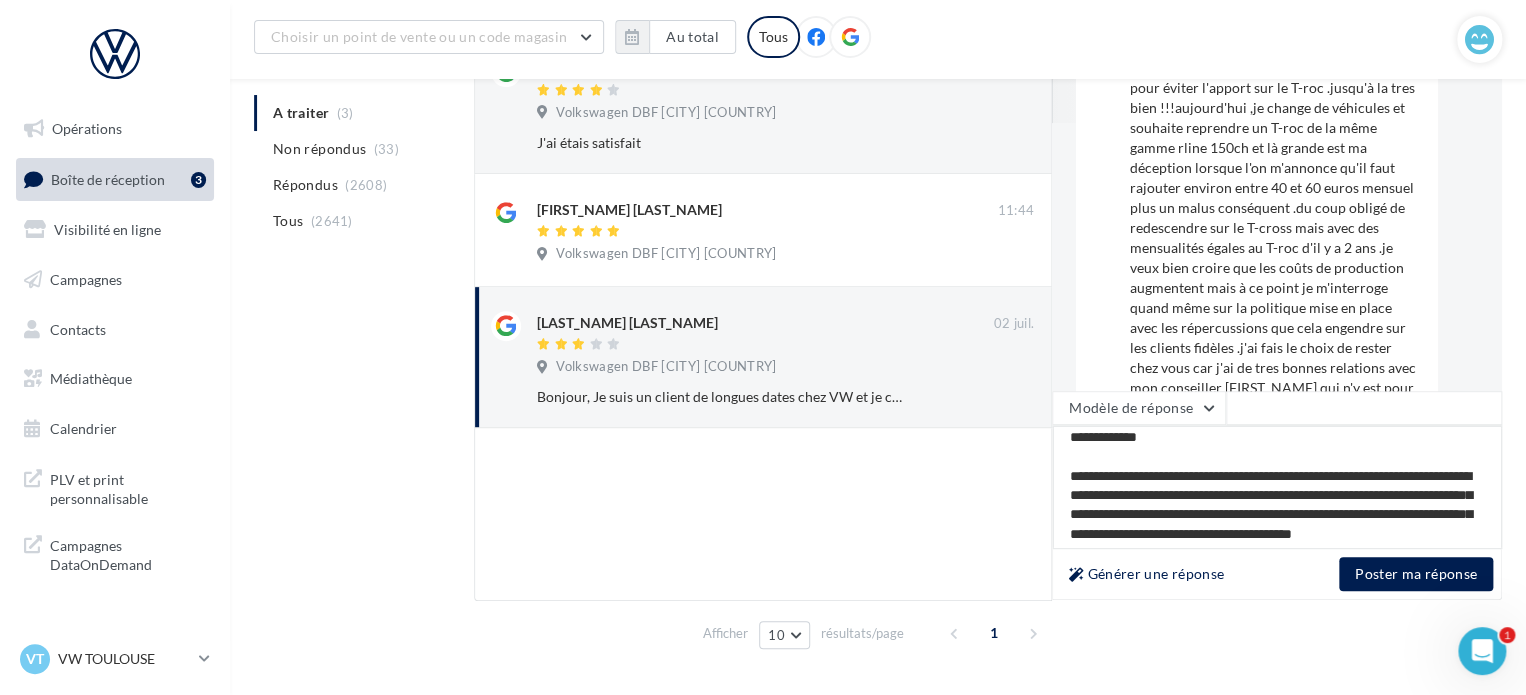 scroll, scrollTop: 0, scrollLeft: 0, axis: both 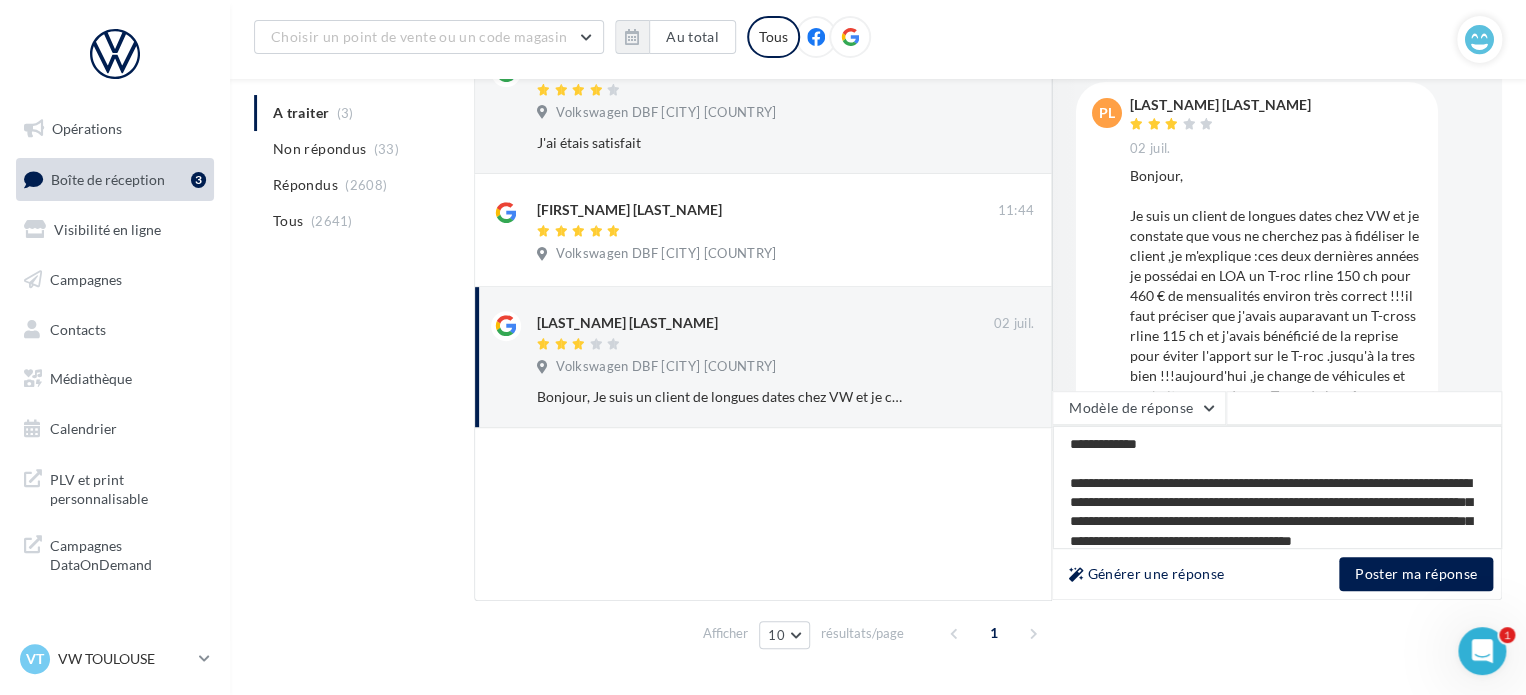 click on "**********" at bounding box center (1277, 487) 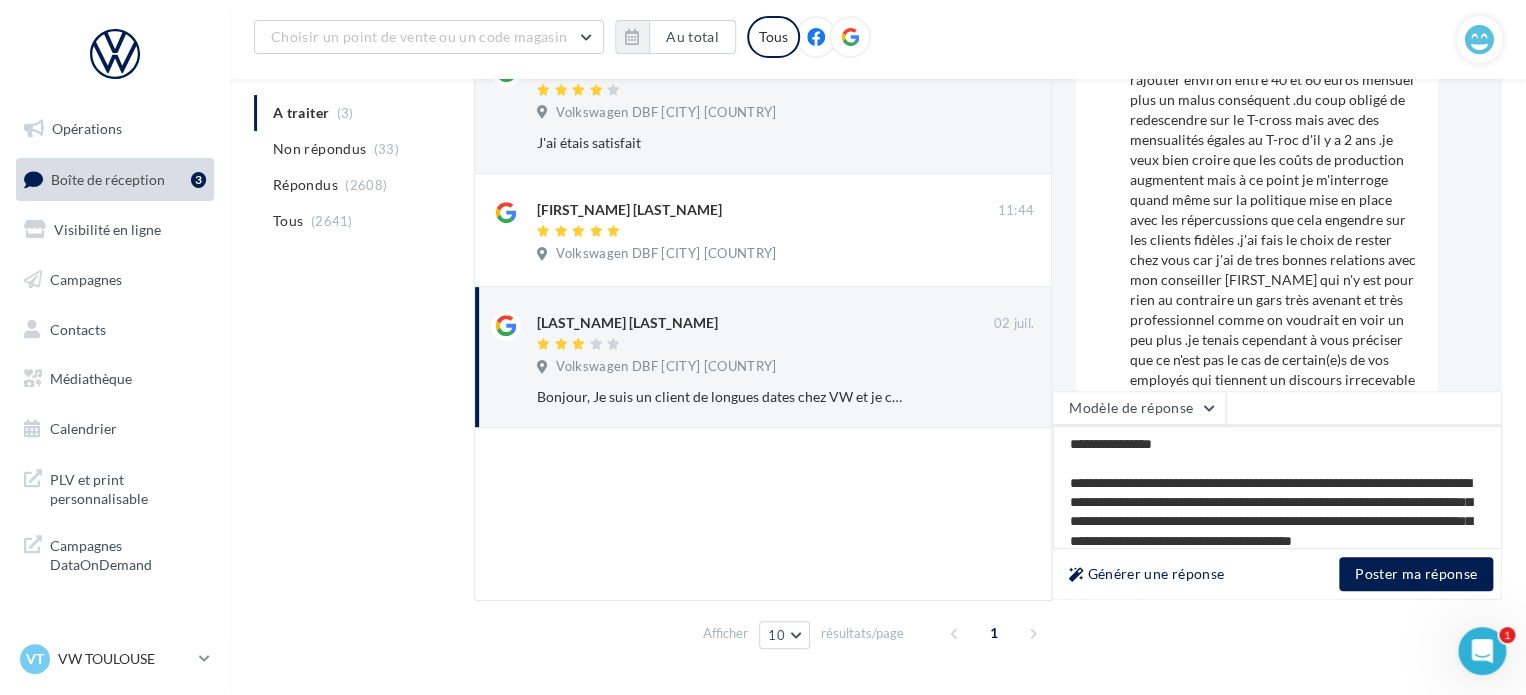 scroll, scrollTop: 378, scrollLeft: 0, axis: vertical 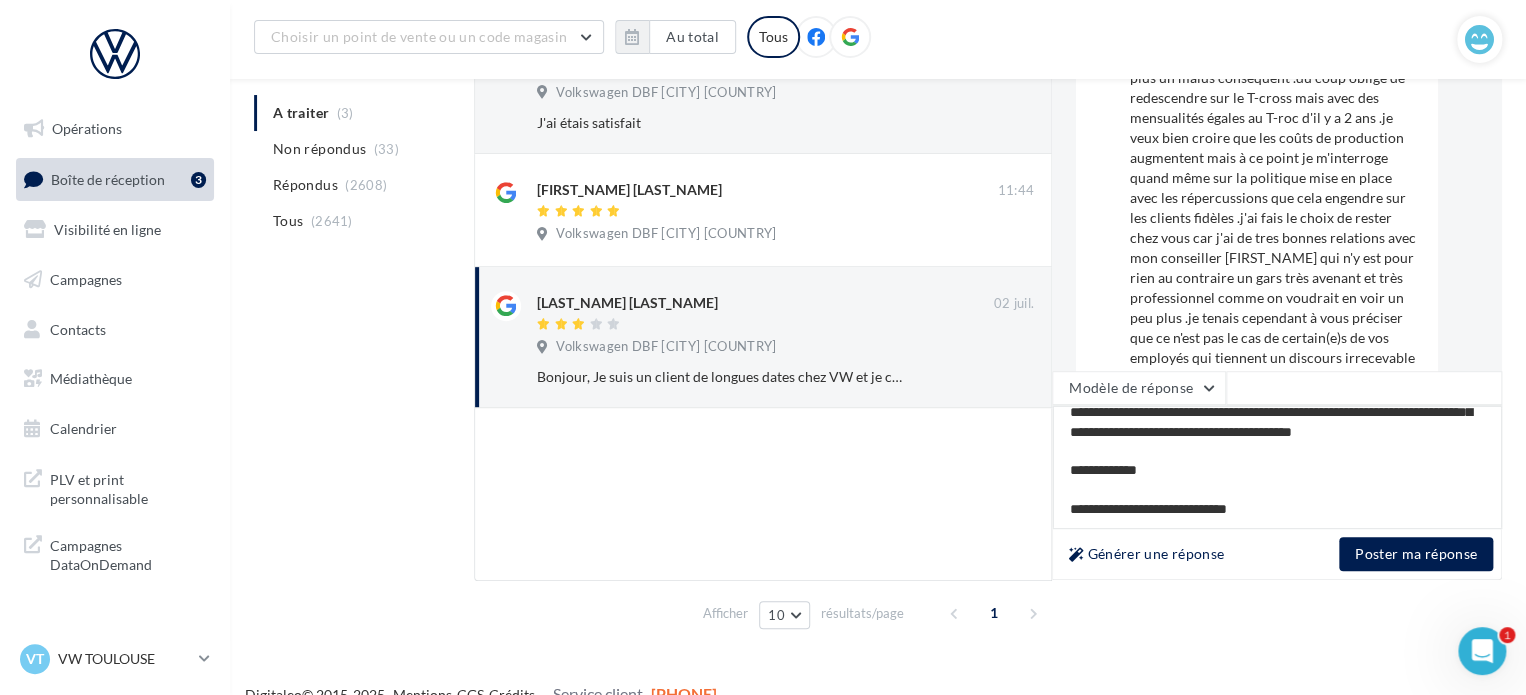 click on "**********" at bounding box center (1277, 467) 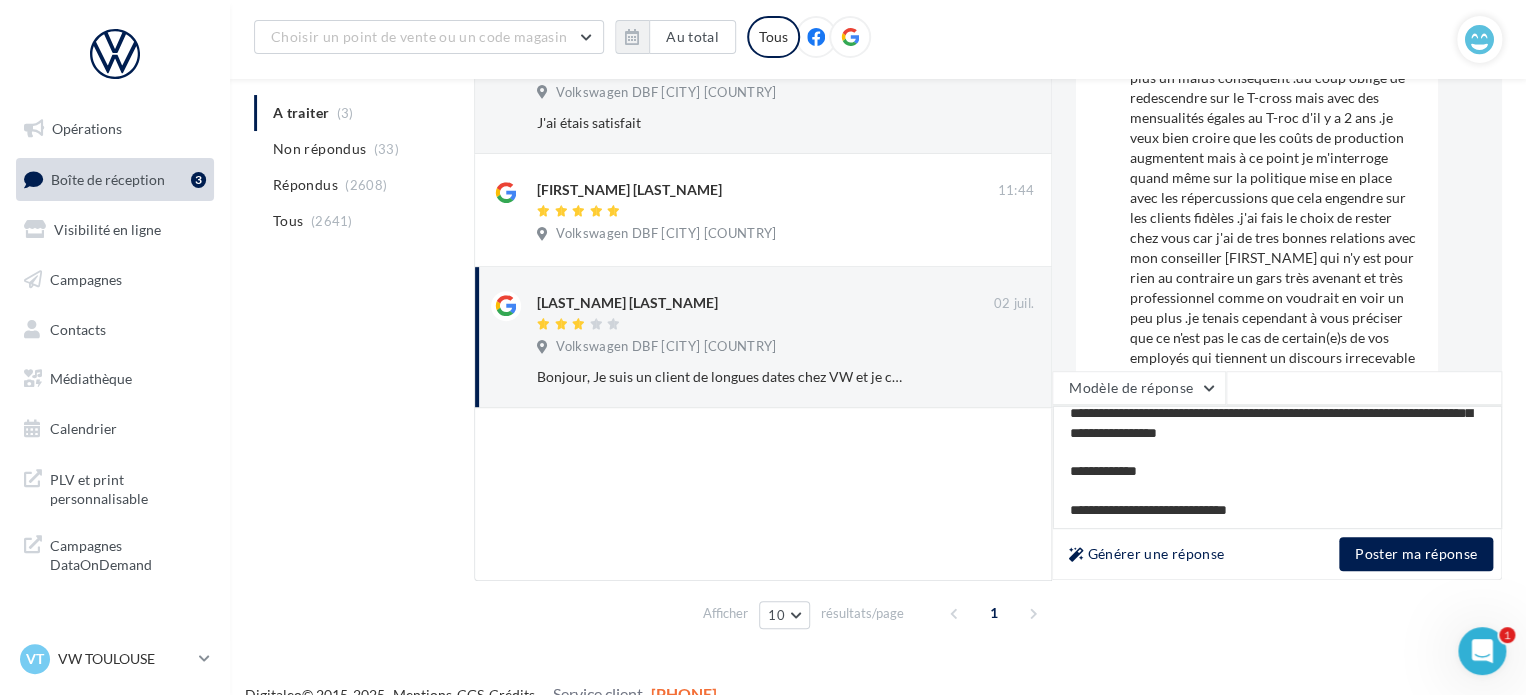 scroll, scrollTop: 100, scrollLeft: 0, axis: vertical 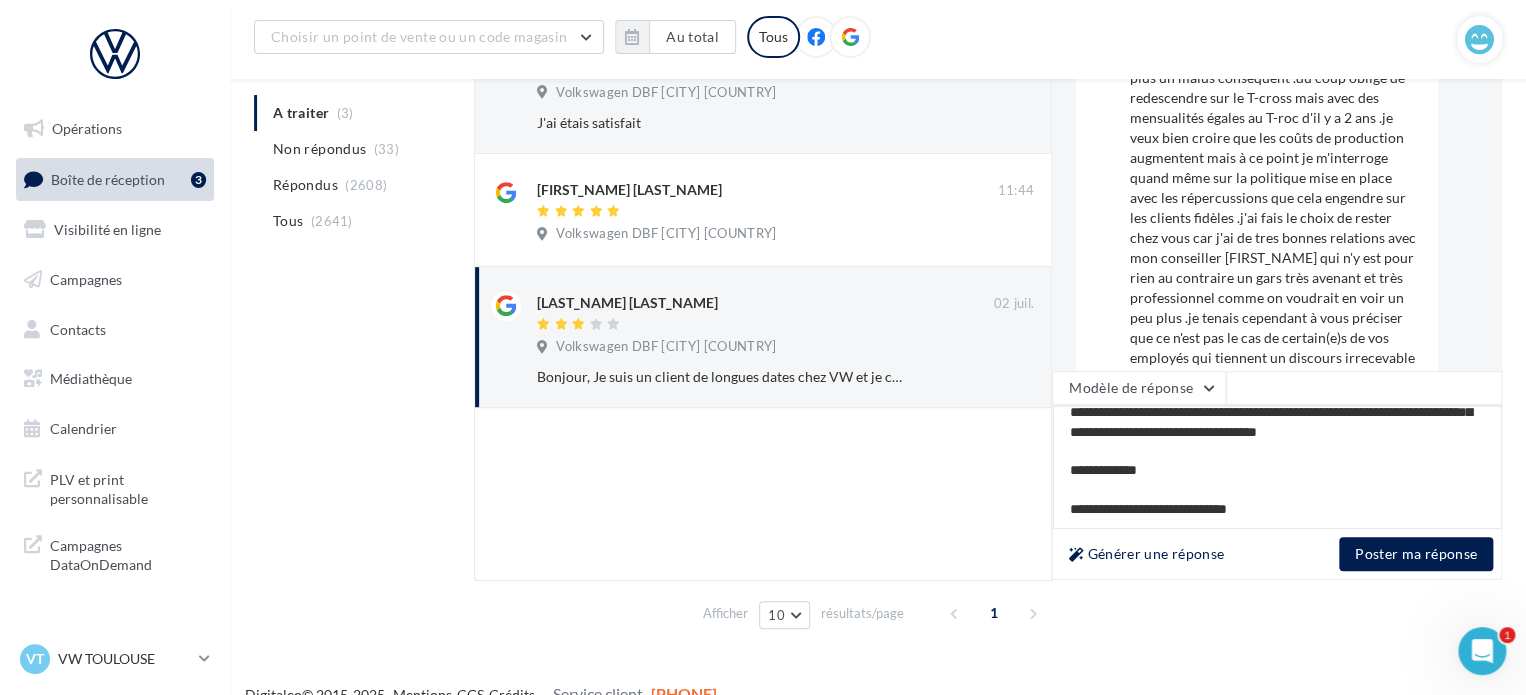 drag, startPoint x: 1364, startPoint y: 419, endPoint x: 1342, endPoint y: 419, distance: 22 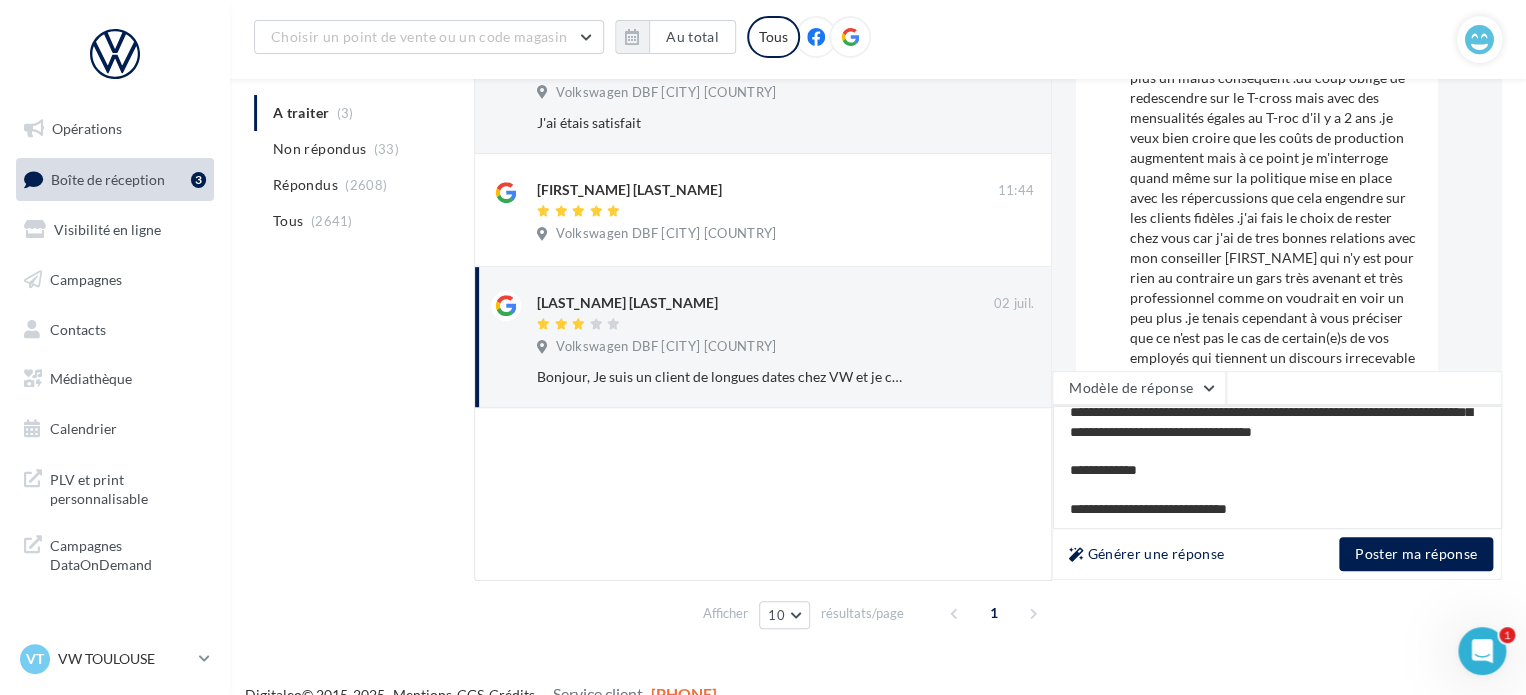 click on "**********" at bounding box center [1277, 467] 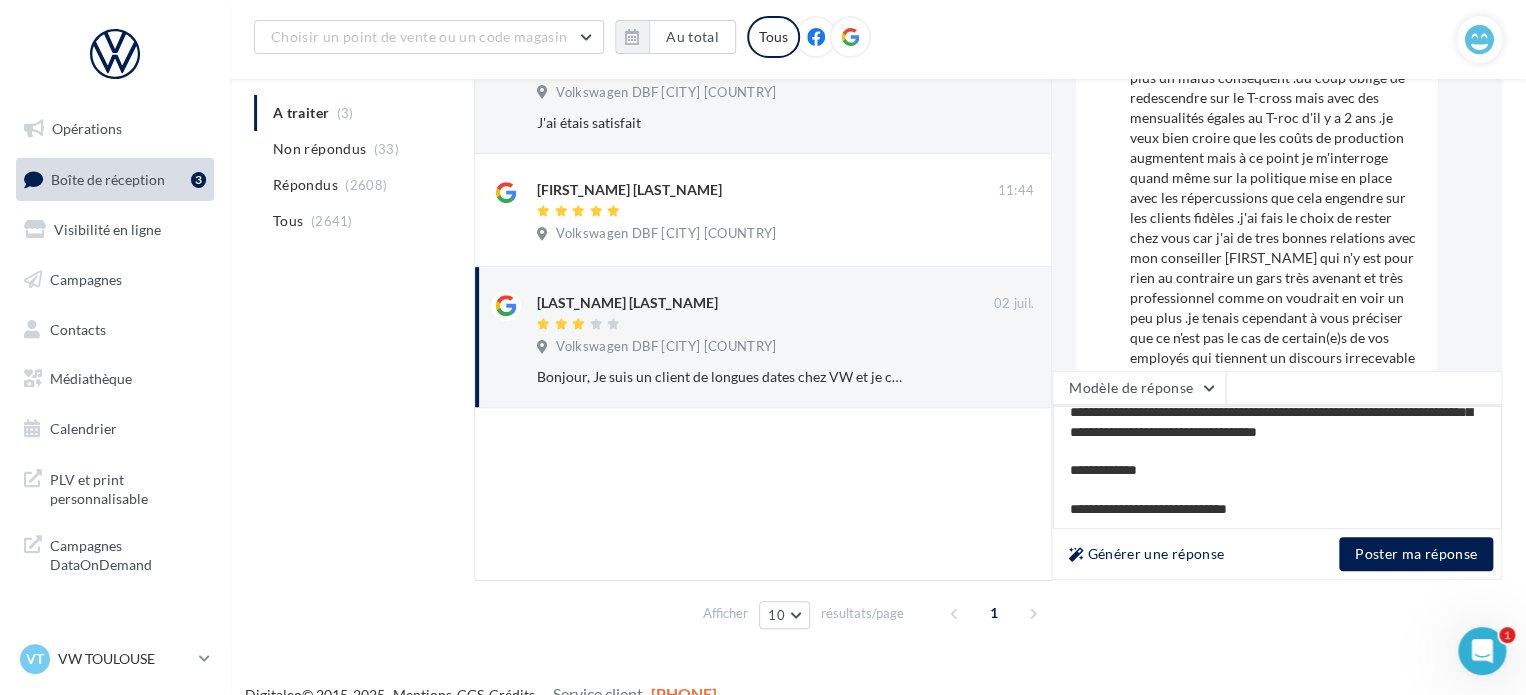 click on "**********" at bounding box center (1277, 467) 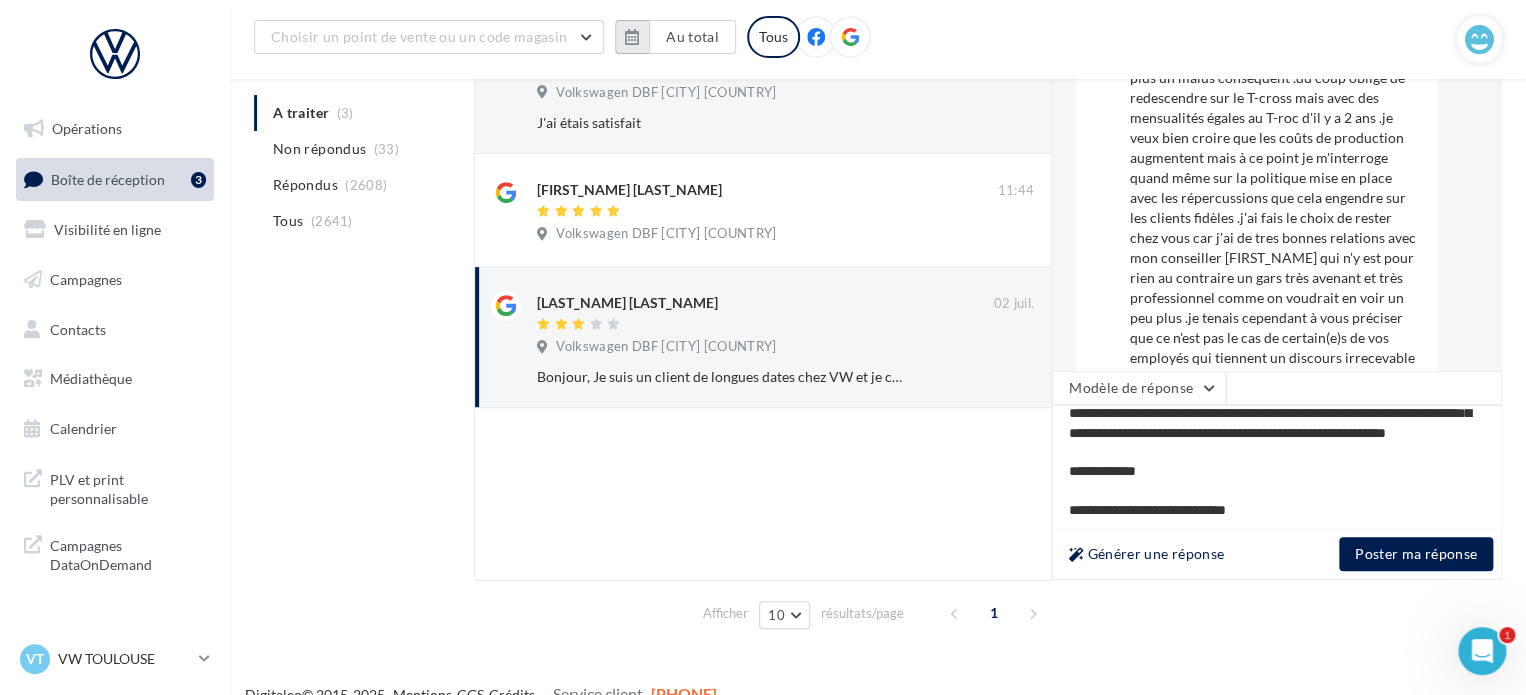 scroll, scrollTop: 100, scrollLeft: 0, axis: vertical 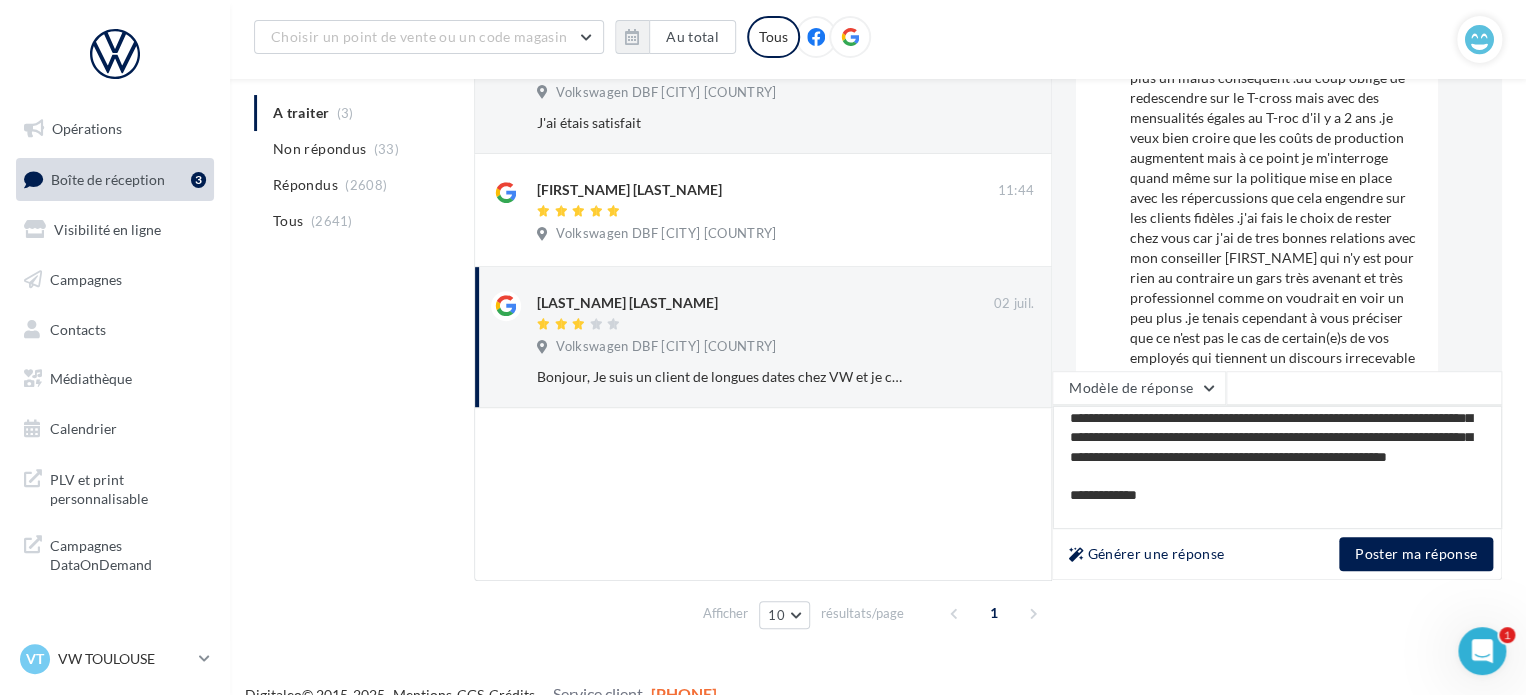 drag, startPoint x: 1453, startPoint y: 458, endPoint x: 1446, endPoint y: 443, distance: 16.552946 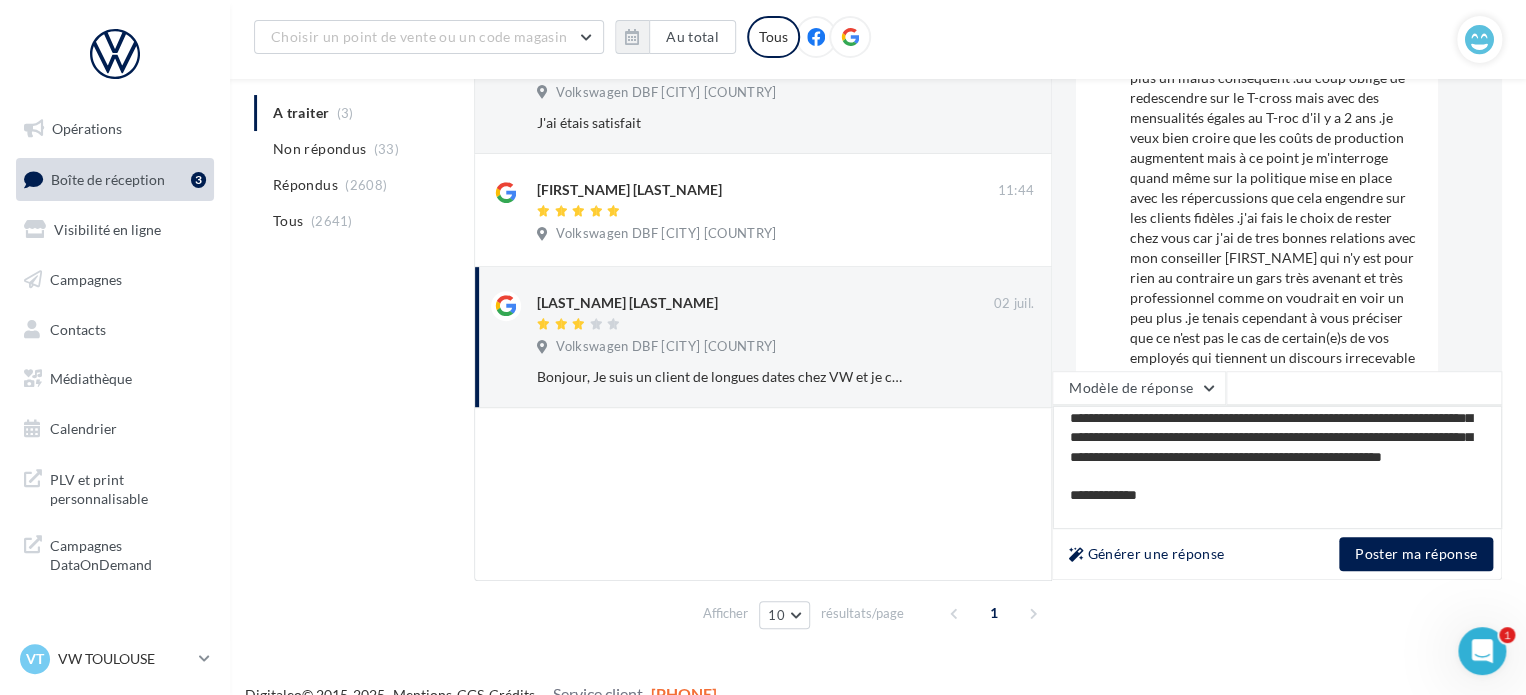 drag, startPoint x: 1184, startPoint y: 475, endPoint x: 1380, endPoint y: 471, distance: 196.04082 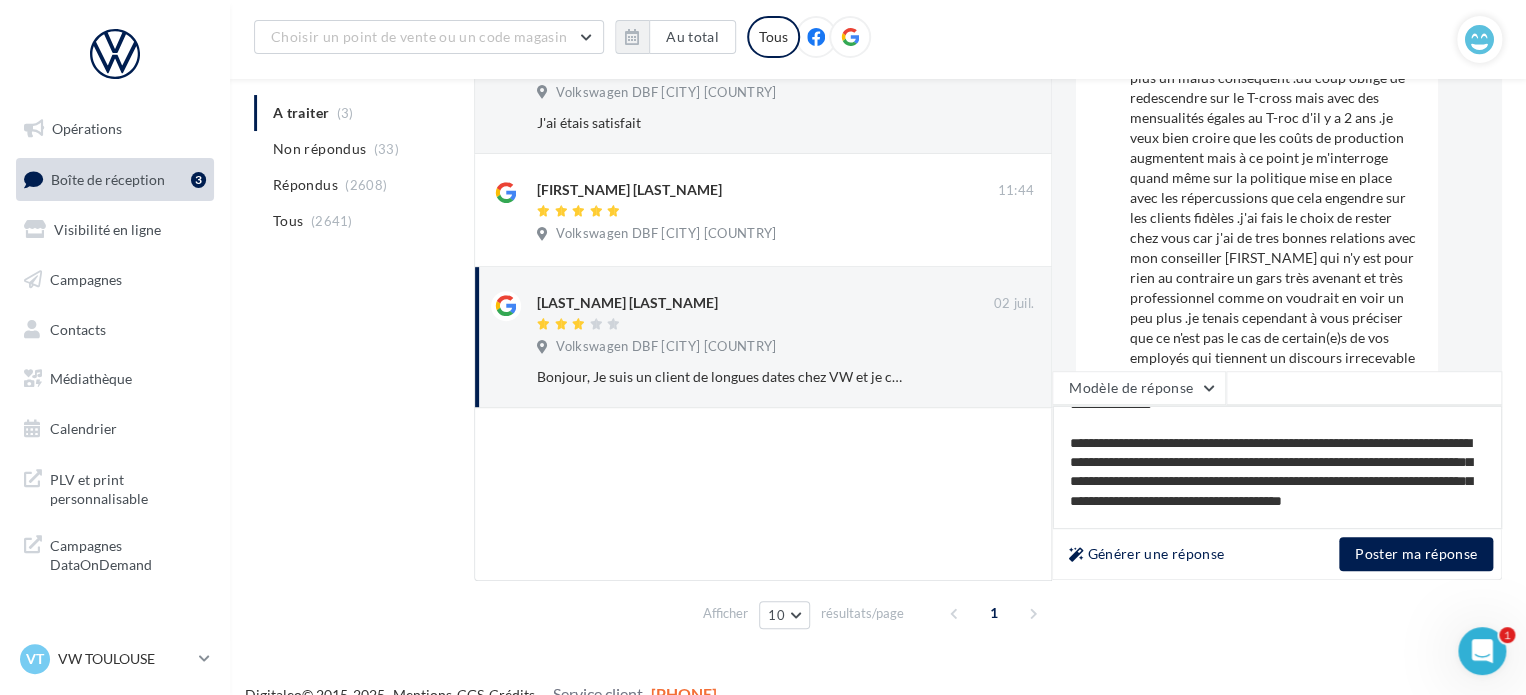 scroll, scrollTop: 0, scrollLeft: 0, axis: both 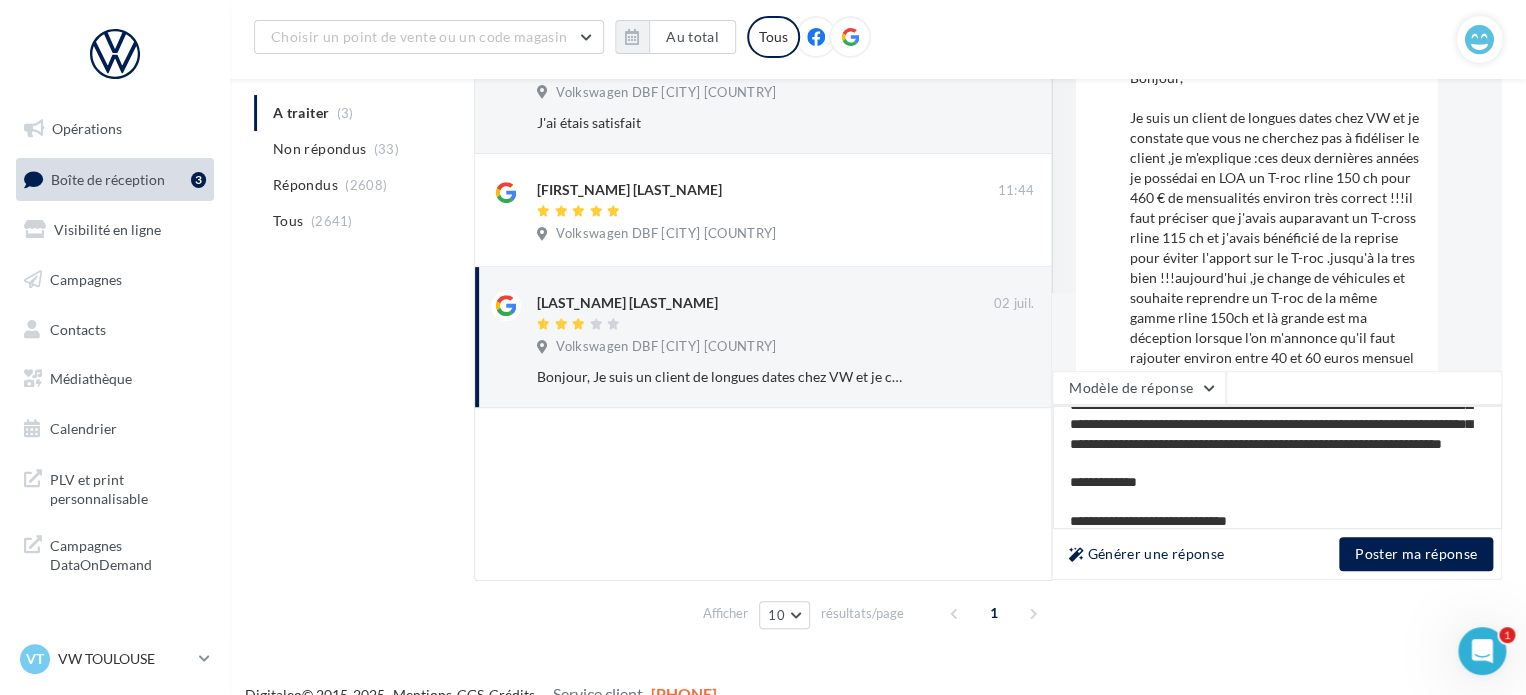 click on "**********" at bounding box center (1277, 467) 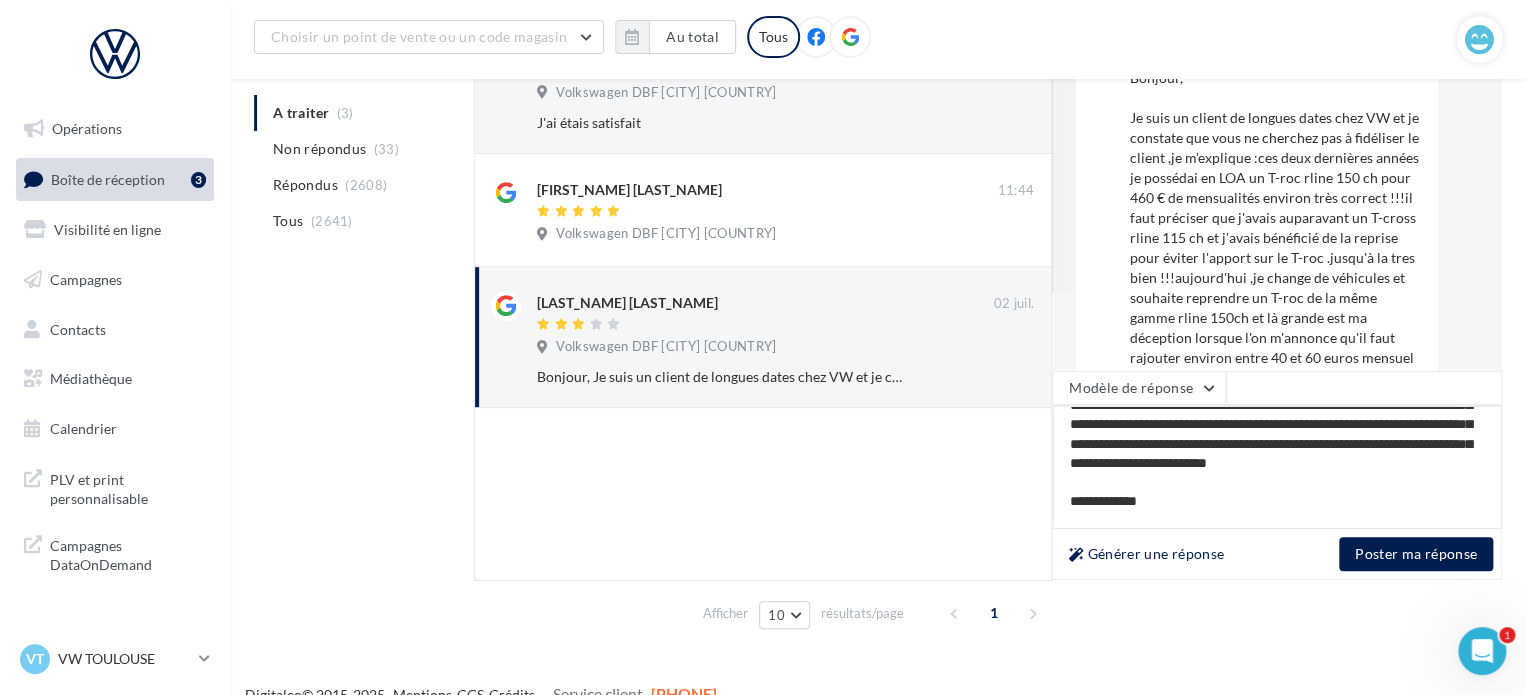 click on "**********" at bounding box center [1277, 467] 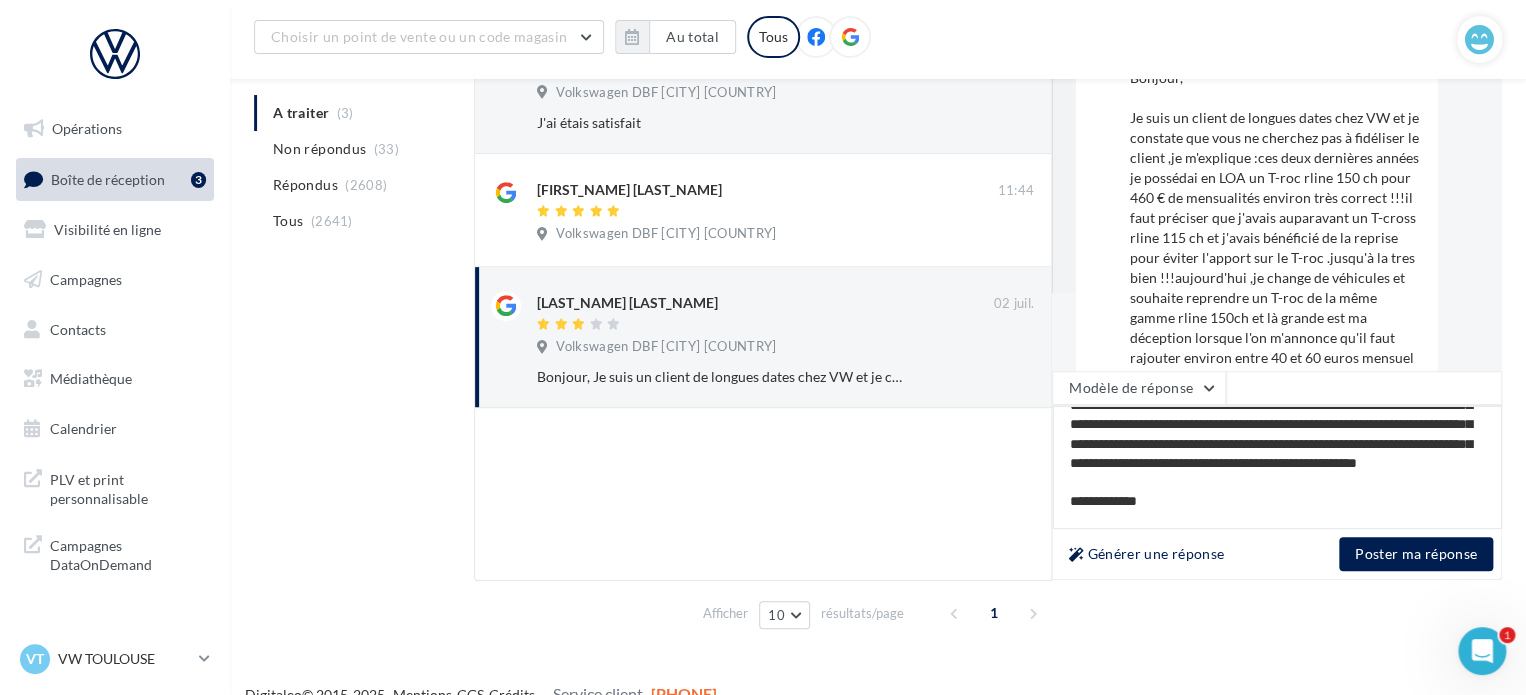 click on "**********" at bounding box center [1277, 467] 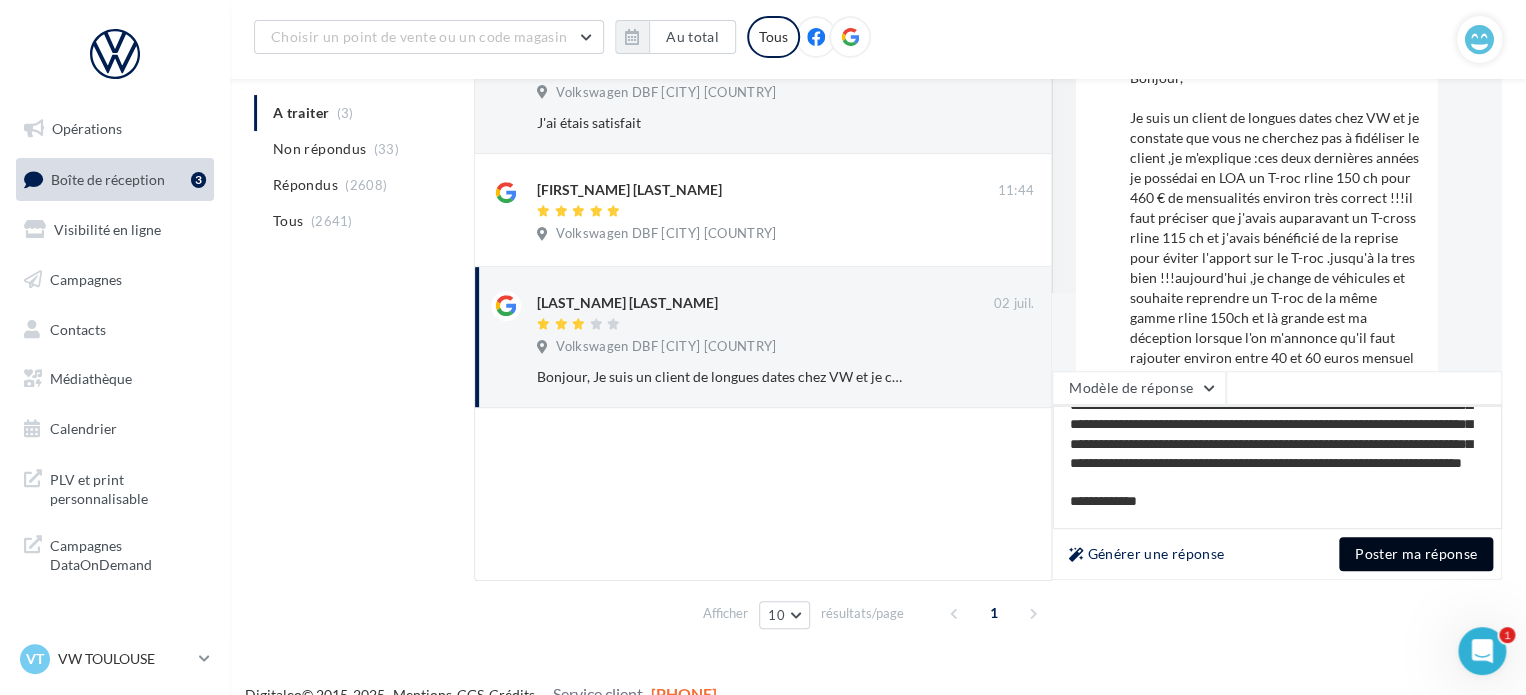 type on "**********" 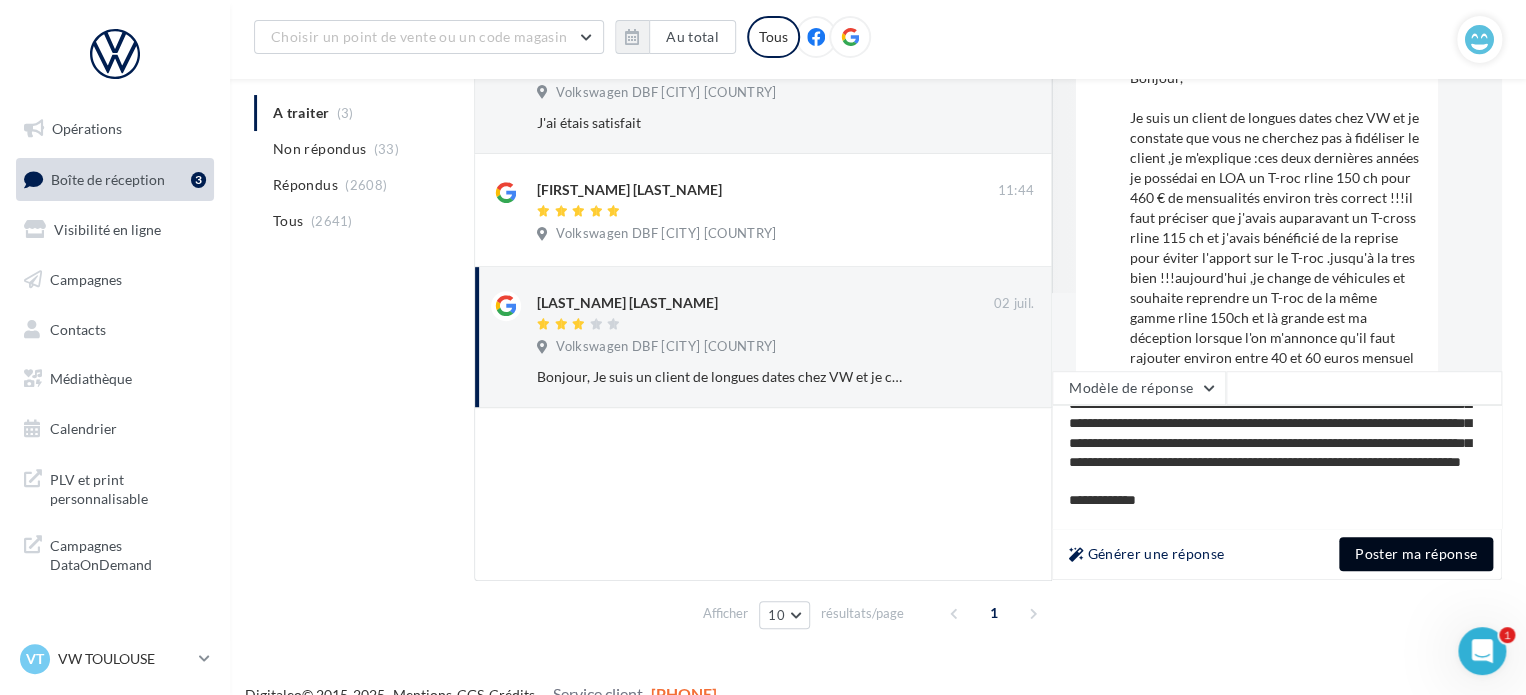 scroll, scrollTop: 76, scrollLeft: 0, axis: vertical 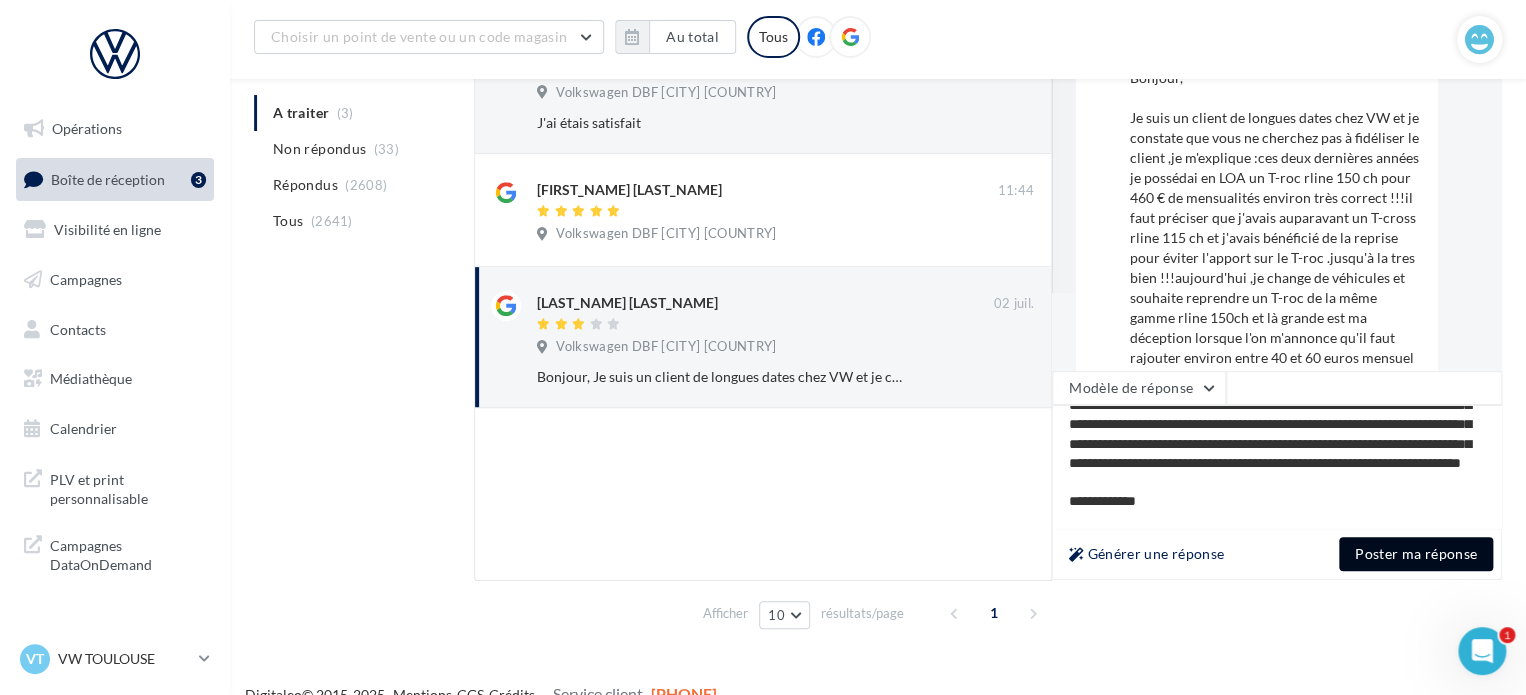 click on "Poster ma réponse" at bounding box center (1416, 554) 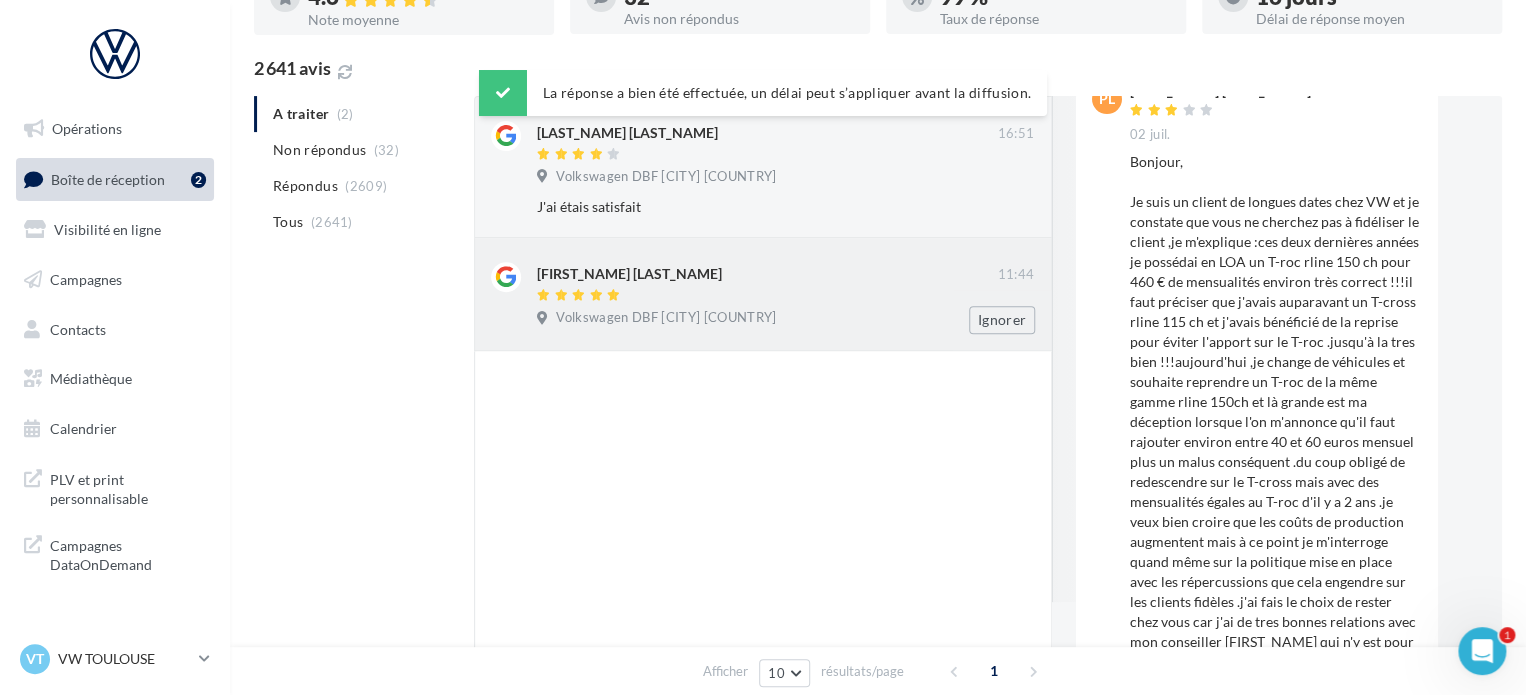 scroll, scrollTop: 115, scrollLeft: 0, axis: vertical 